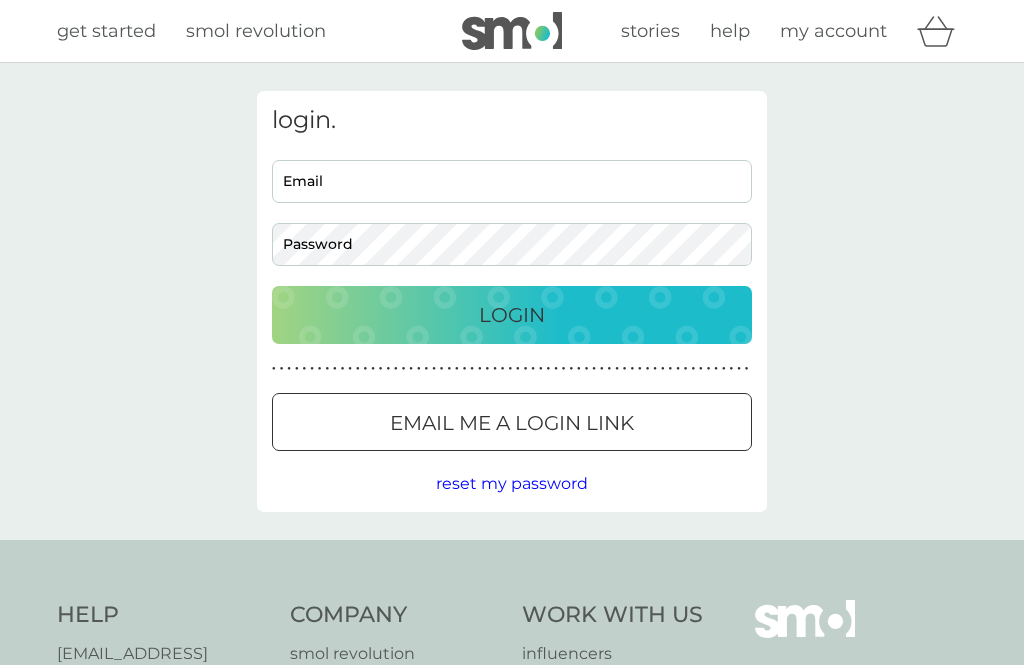 scroll, scrollTop: 0, scrollLeft: 0, axis: both 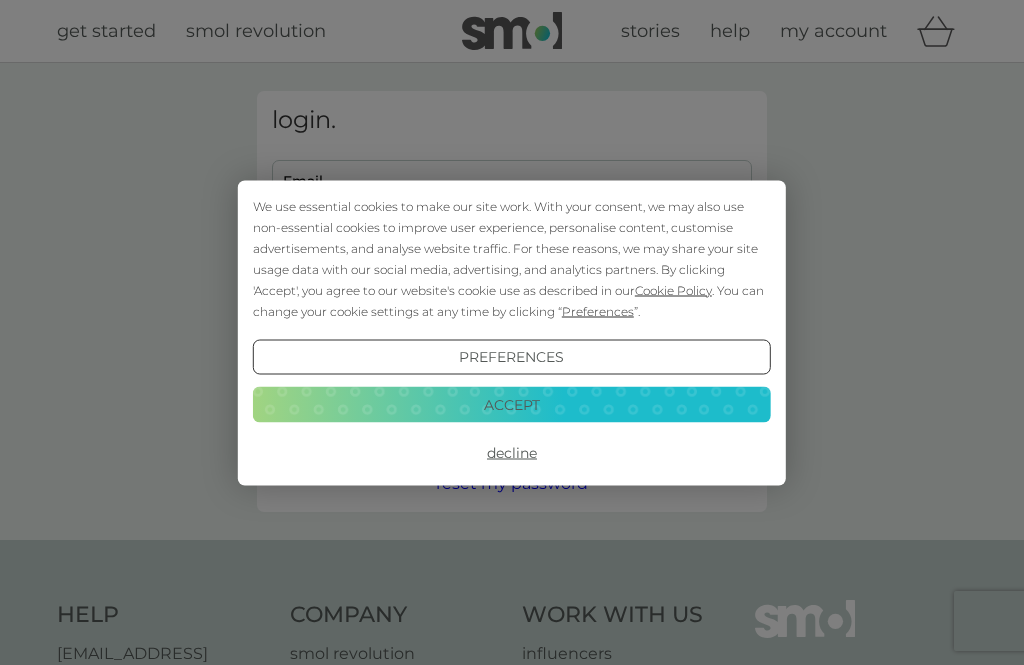 click on "Accept" at bounding box center (512, 405) 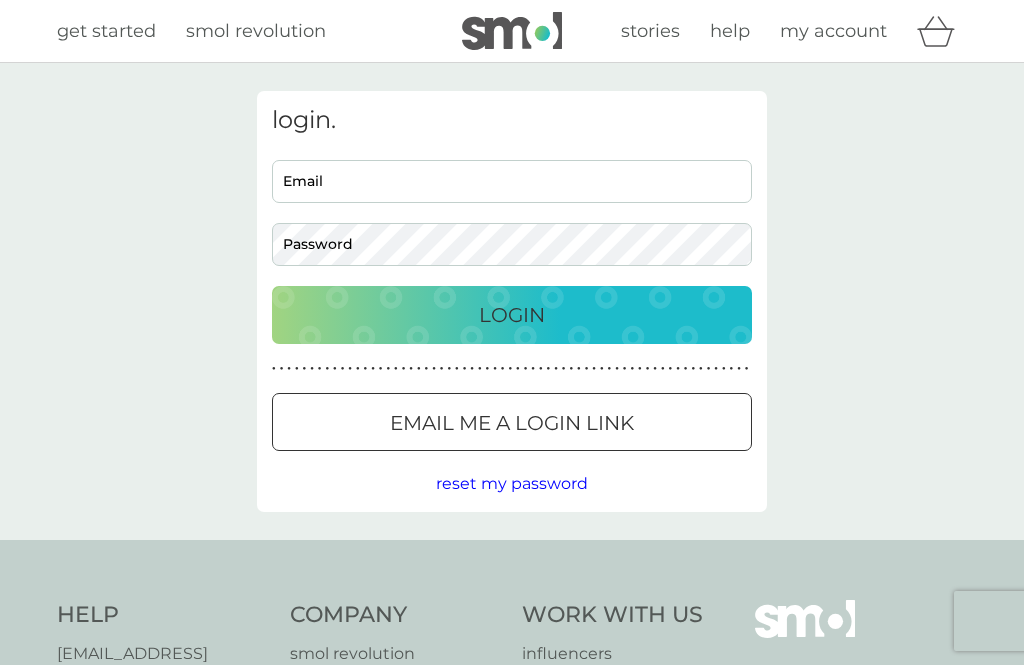 click on "Email" at bounding box center (512, 181) 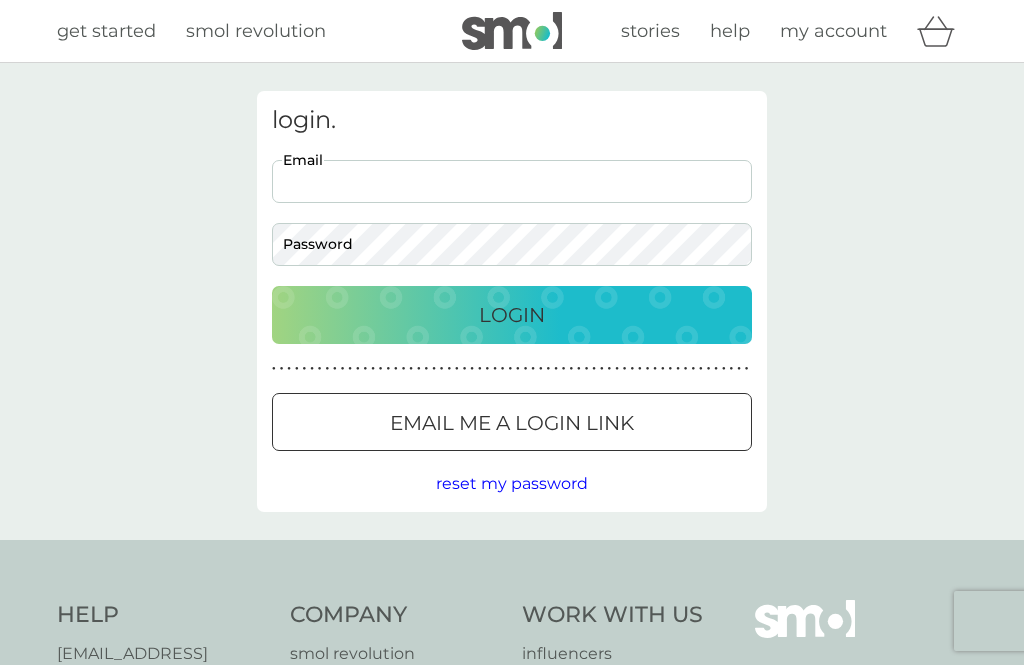 scroll, scrollTop: 0, scrollLeft: 0, axis: both 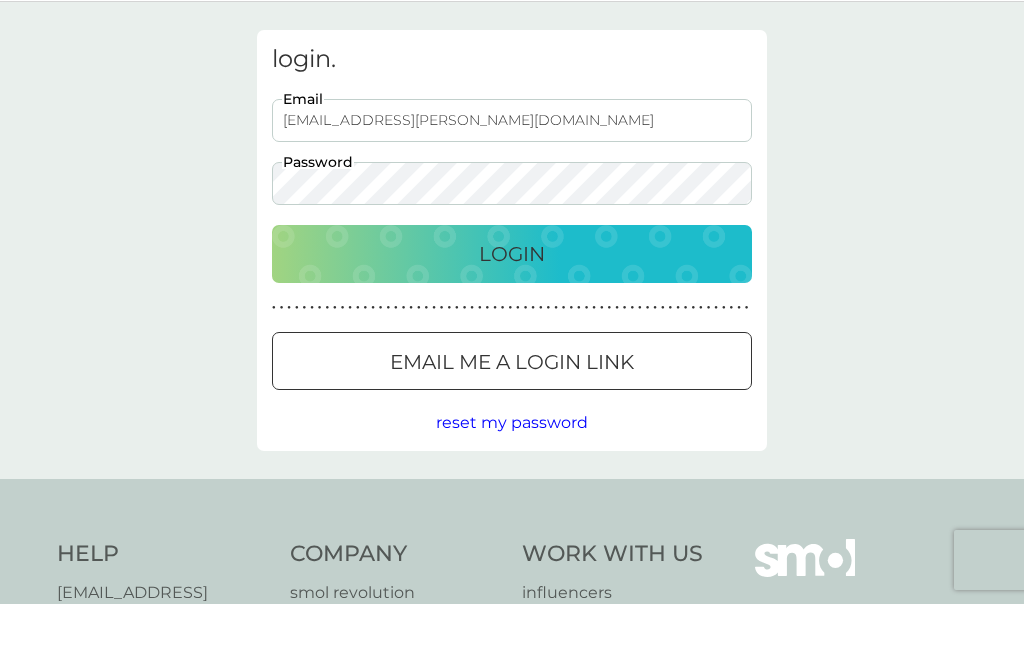 click on "Login" at bounding box center [512, 315] 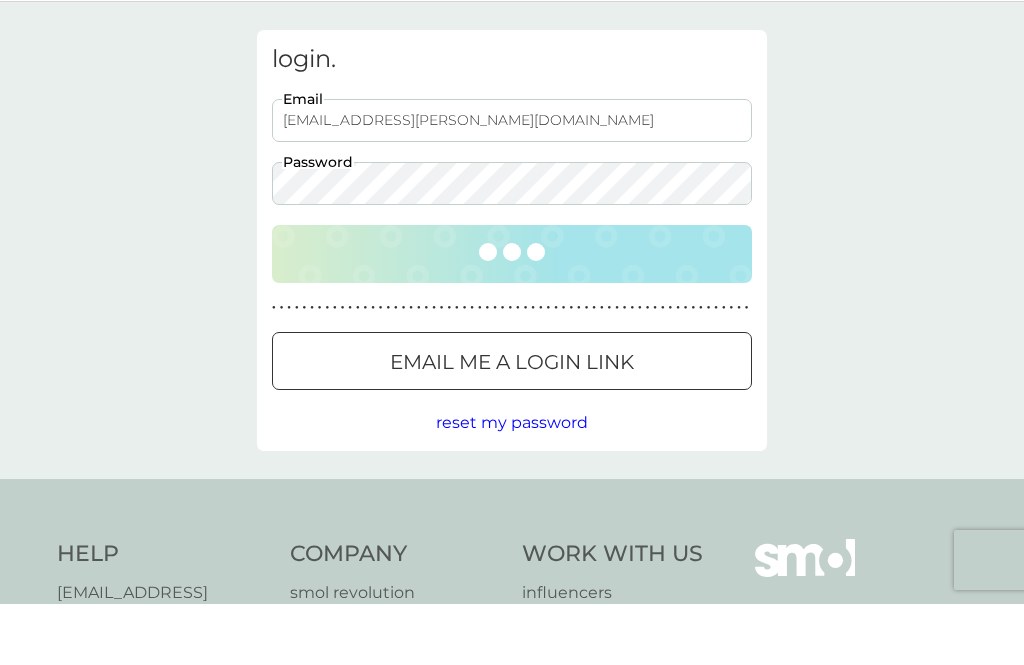 scroll, scrollTop: 61, scrollLeft: 0, axis: vertical 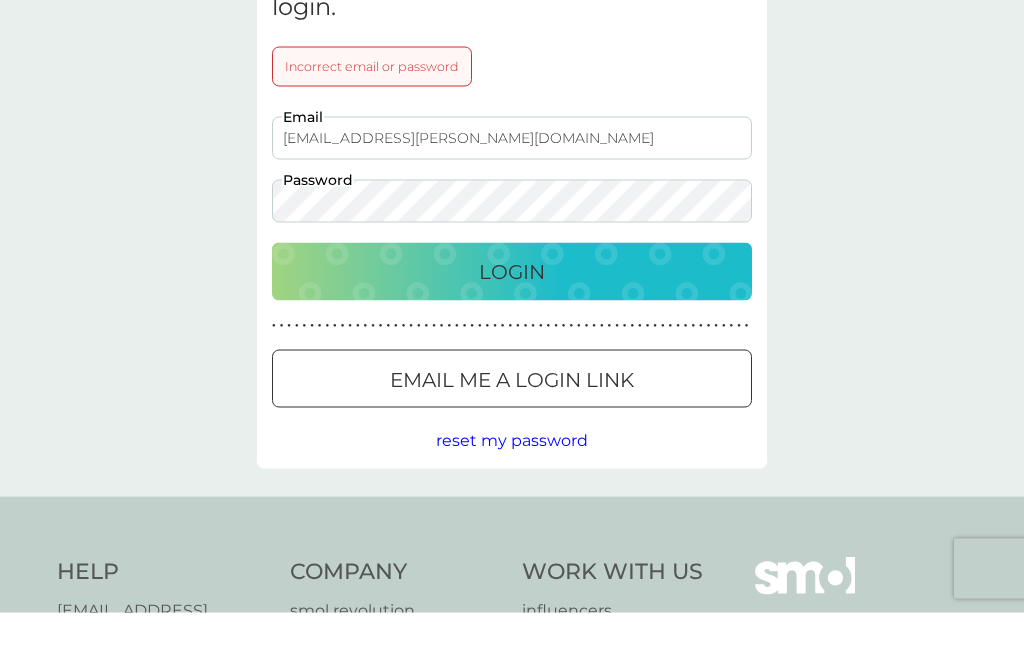 click on "Login" at bounding box center (512, 324) 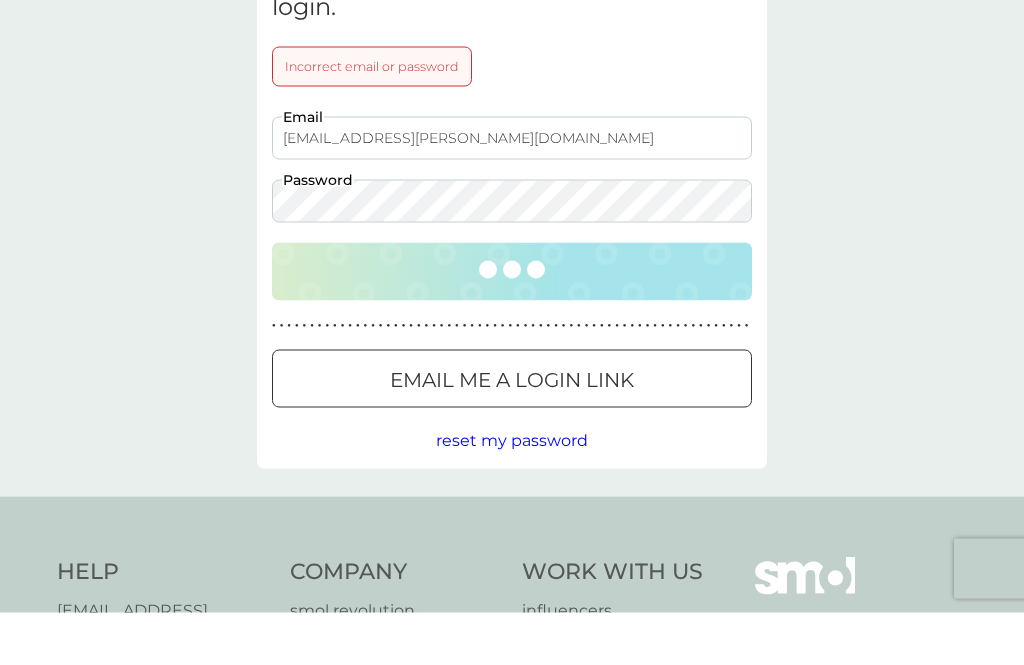 scroll, scrollTop: 114, scrollLeft: 0, axis: vertical 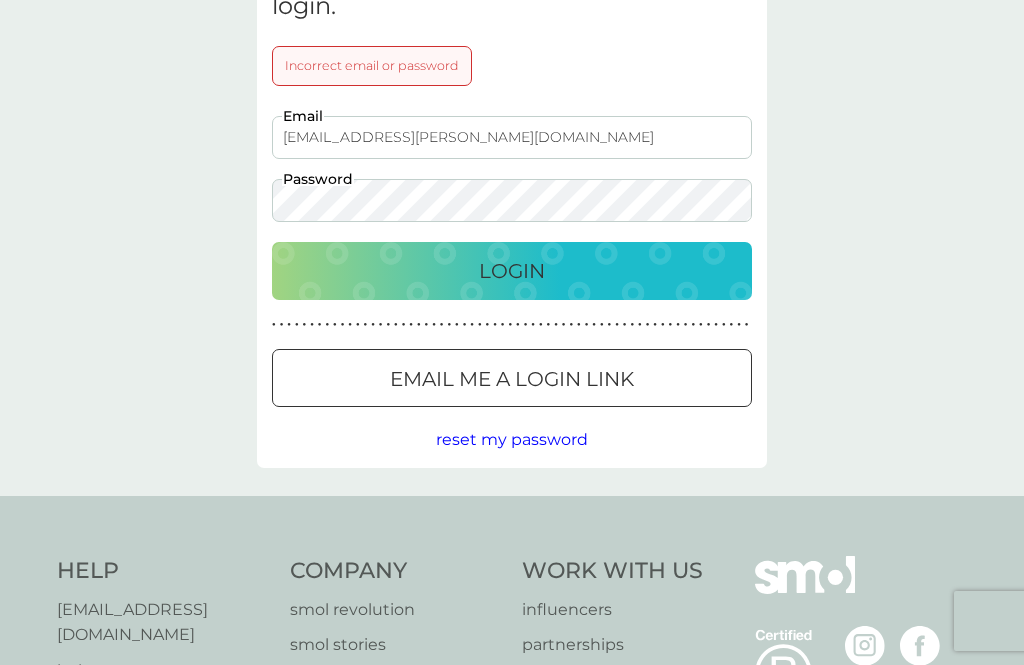 click on "sue-c-shipp@hotmail.com" at bounding box center (512, 137) 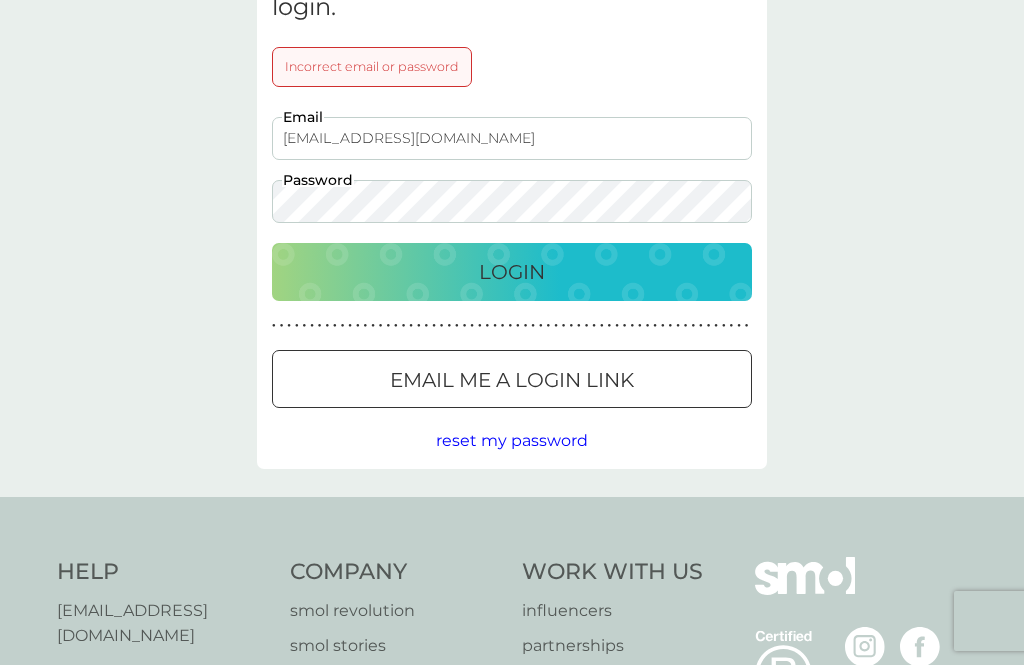 type on "sue-c-kent@hotmail.co.uk" 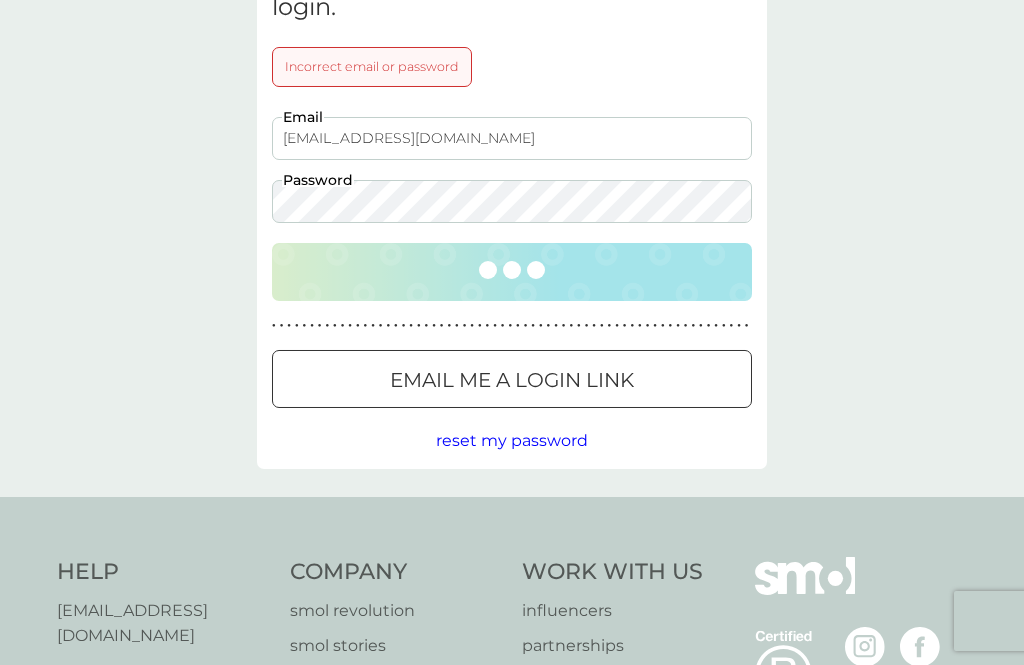 scroll, scrollTop: 114, scrollLeft: 0, axis: vertical 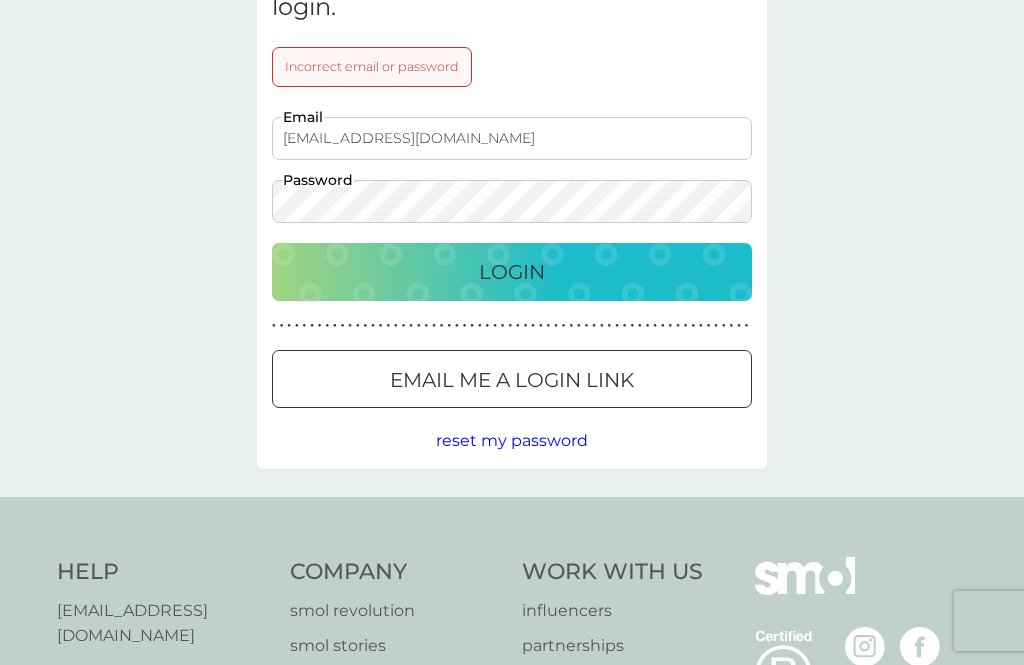 click on "Login" at bounding box center (512, 272) 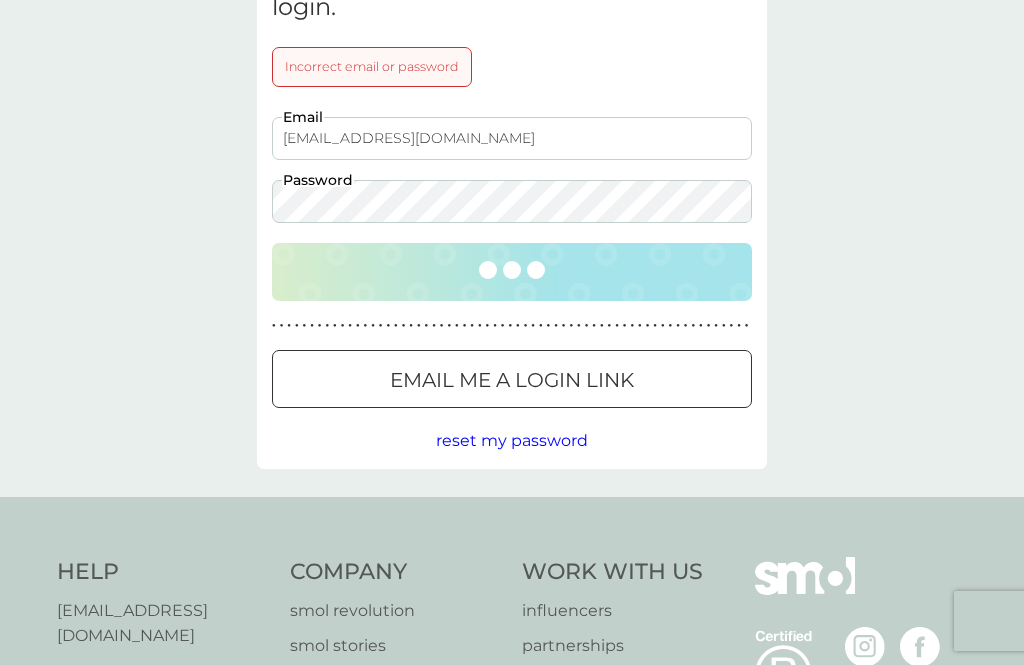 scroll, scrollTop: 114, scrollLeft: 0, axis: vertical 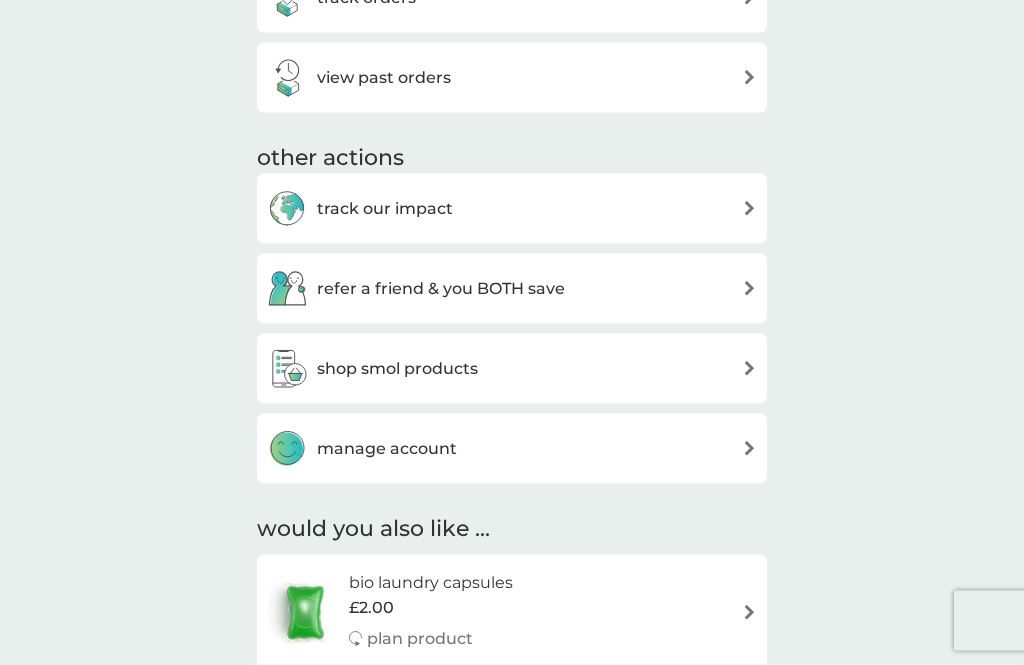 click at bounding box center (749, 368) 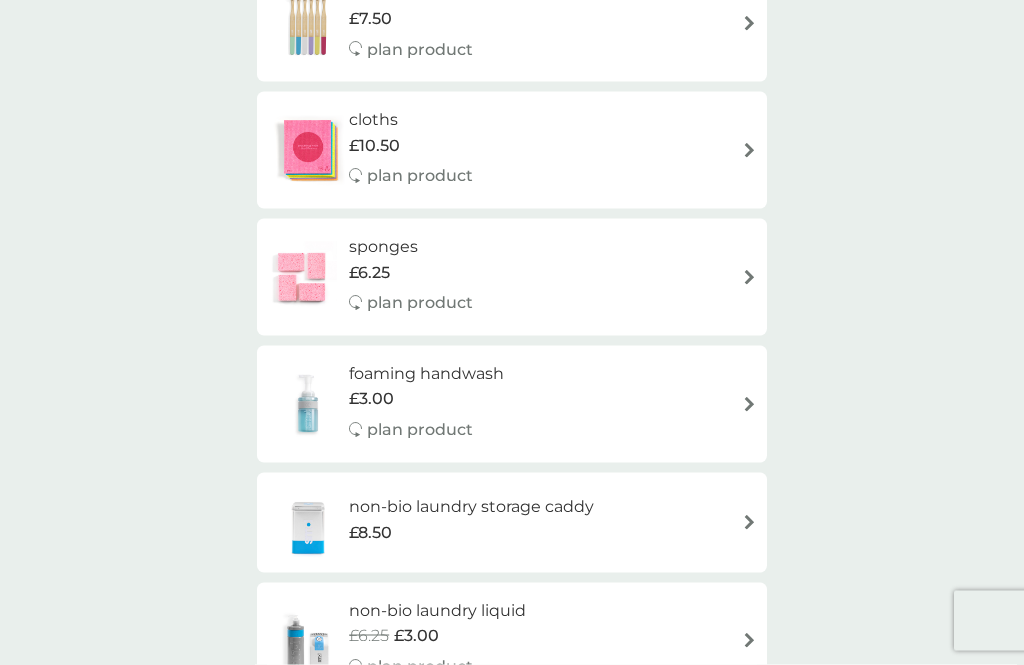 scroll, scrollTop: 1364, scrollLeft: 0, axis: vertical 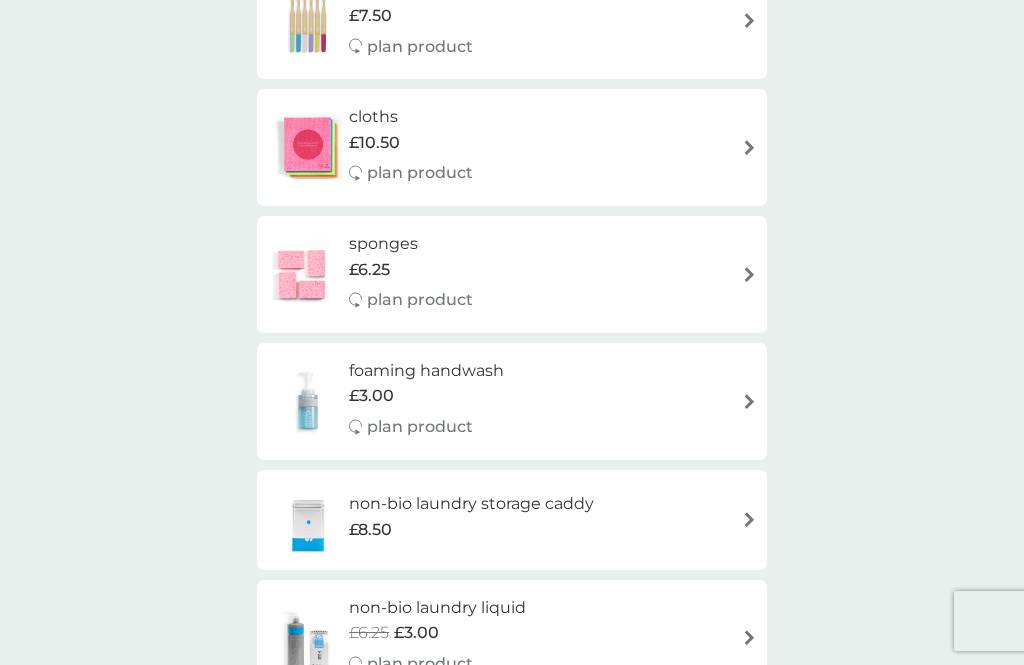 click on "foaming handwash £3.00 plan product" at bounding box center [512, 401] 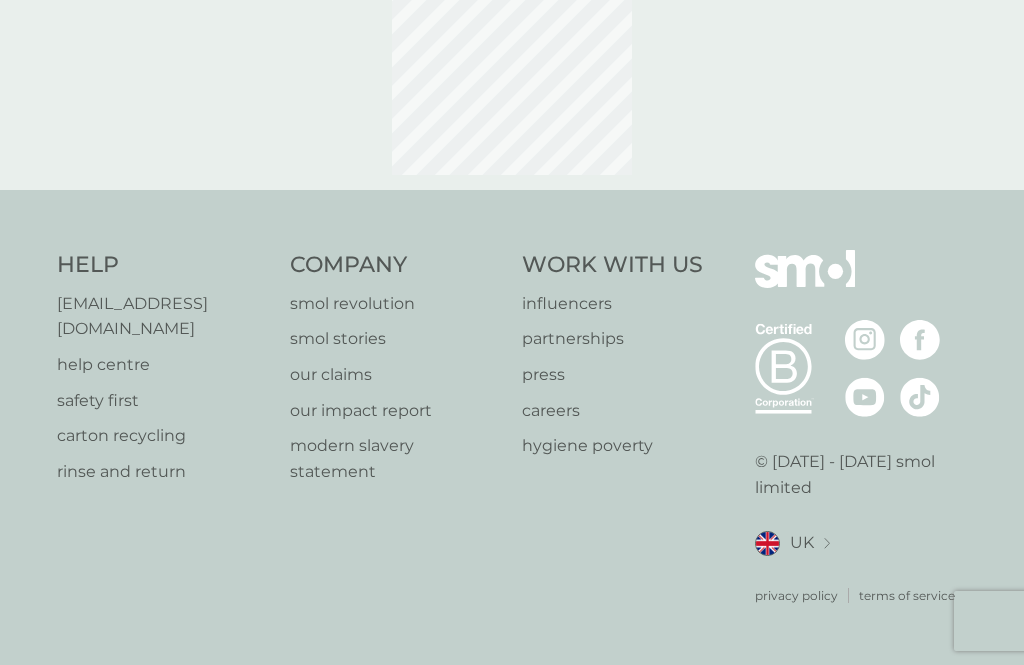 select on "119" 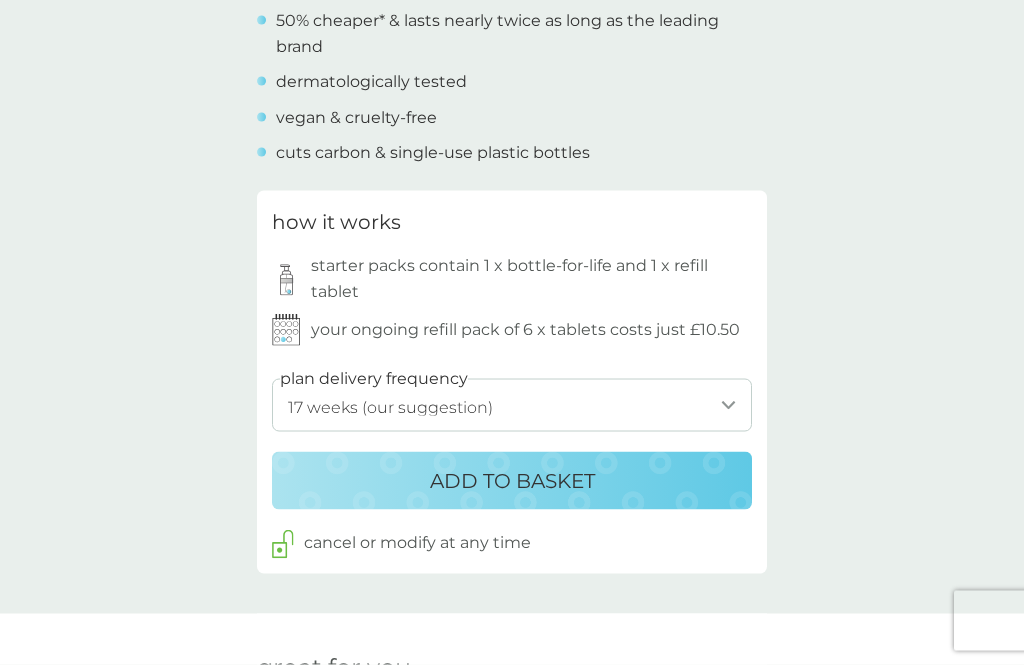 scroll, scrollTop: 879, scrollLeft: 0, axis: vertical 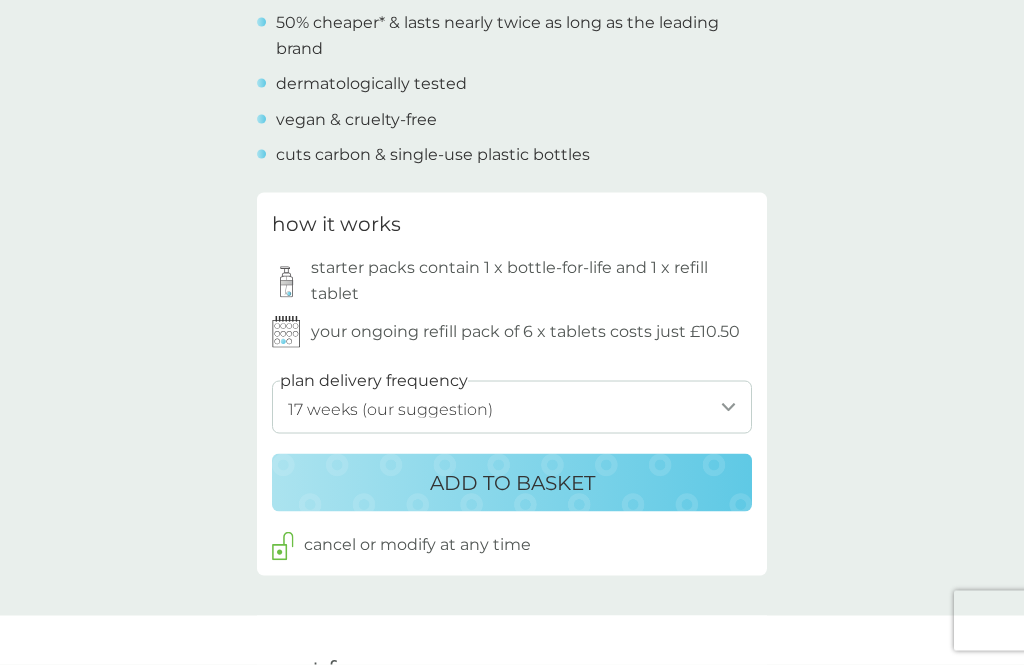 click on "1 week  2 weeks  3 weeks  4 weeks  5 weeks  6 weeks  7 weeks  8 weeks  9 weeks  10 weeks  11 weeks  12 weeks  13 weeks  14 weeks  15 weeks  16 weeks  17 weeks (our suggestion) 18 weeks  19 weeks  20 weeks  21 weeks  22 weeks  23 weeks  24 weeks  25 weeks  26 weeks" at bounding box center (512, 407) 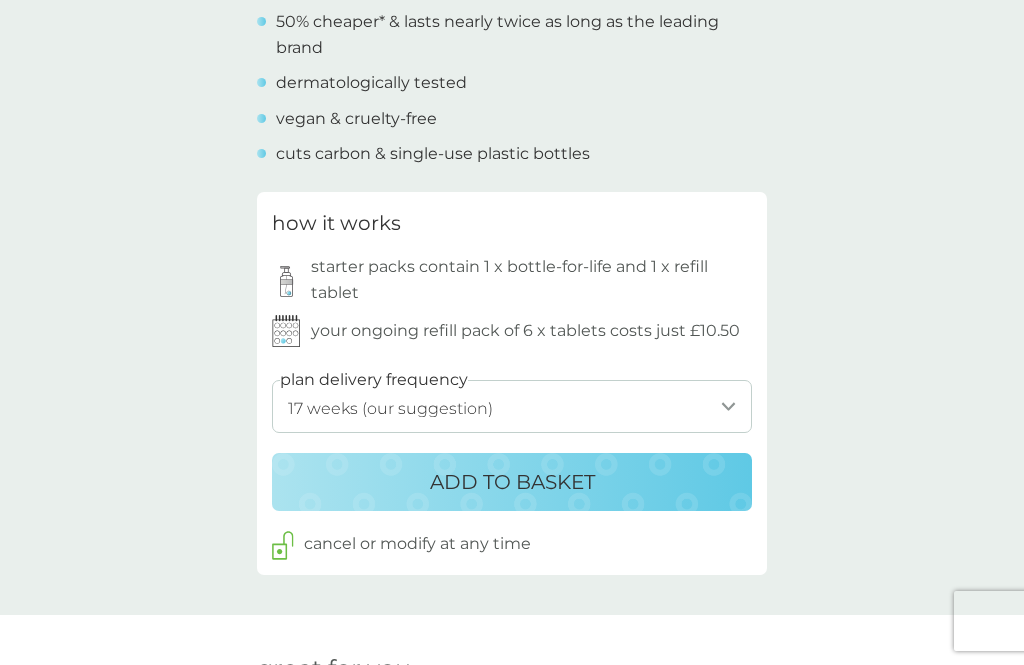 click on "how it works starter packs contain 1 x bottle-for-life and 1 x refill tablet your ongoing refill pack of 6 x tablets costs just £10.50" at bounding box center [512, 277] 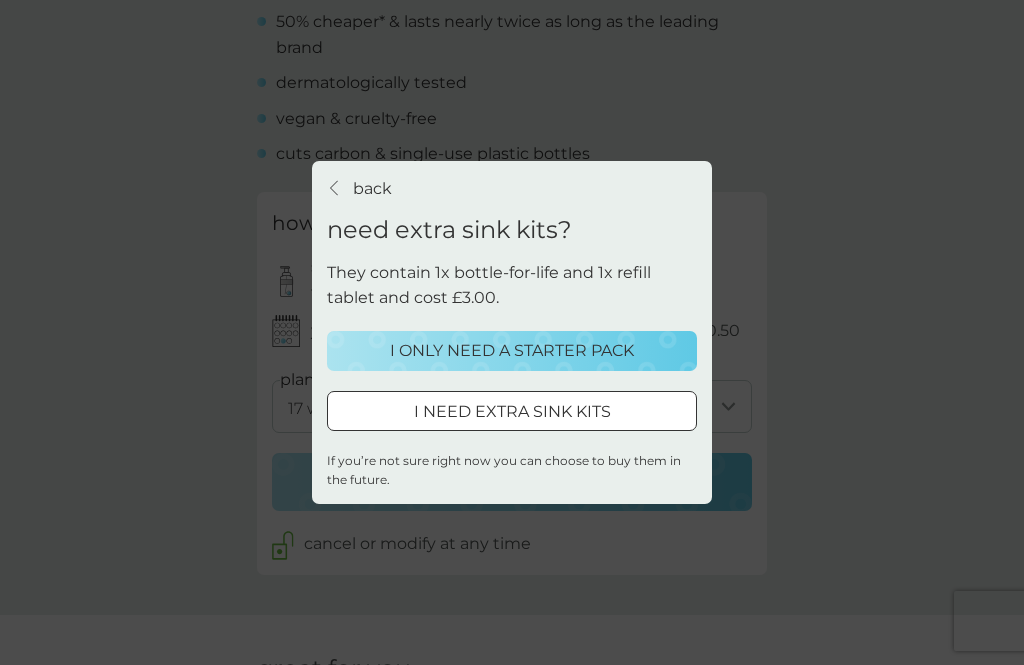 click on "I ONLY NEED A STARTER PACK" at bounding box center [512, 351] 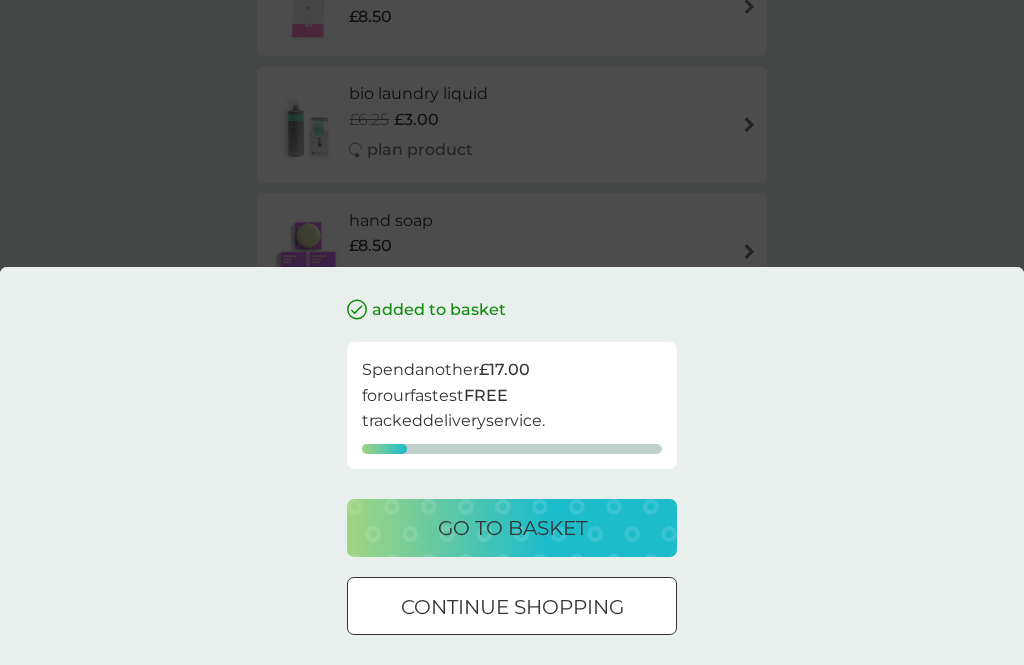 scroll, scrollTop: 0, scrollLeft: 0, axis: both 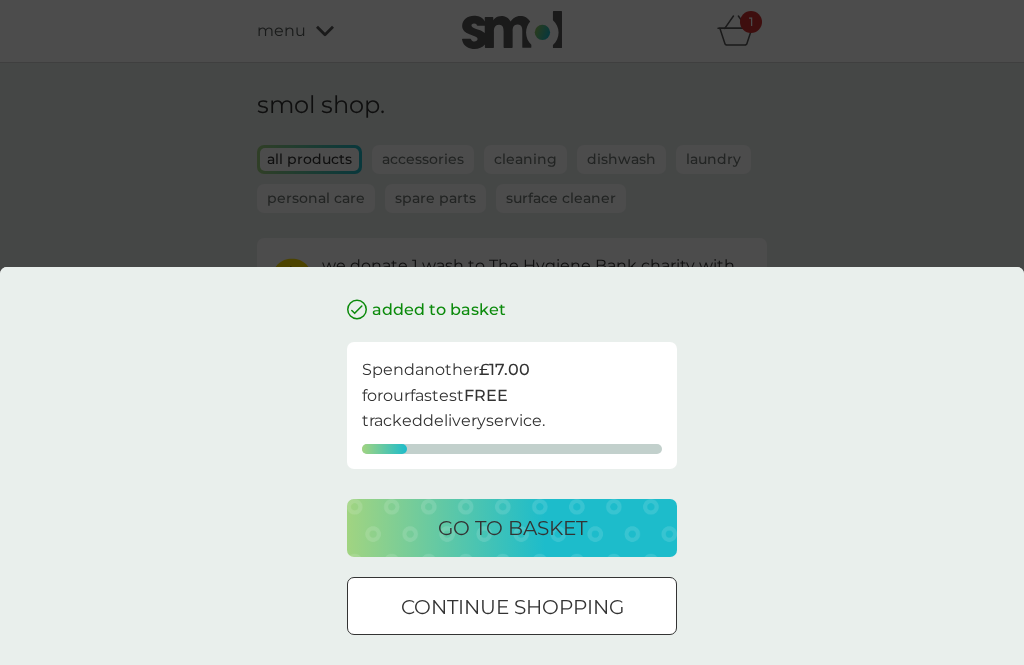 click on "continue shopping" at bounding box center (512, 607) 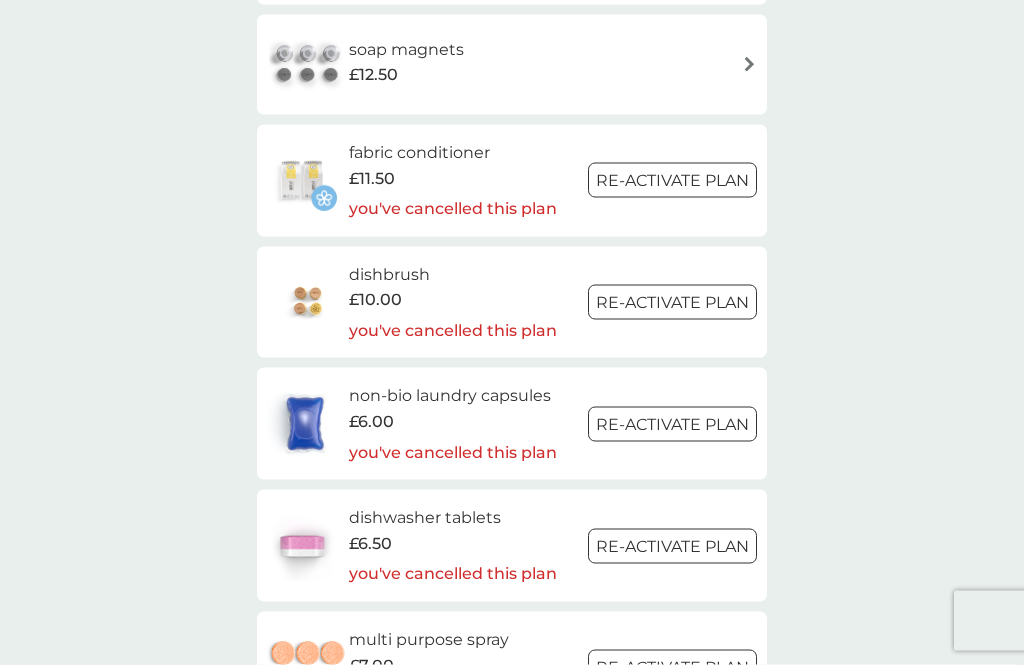 scroll, scrollTop: 2383, scrollLeft: 0, axis: vertical 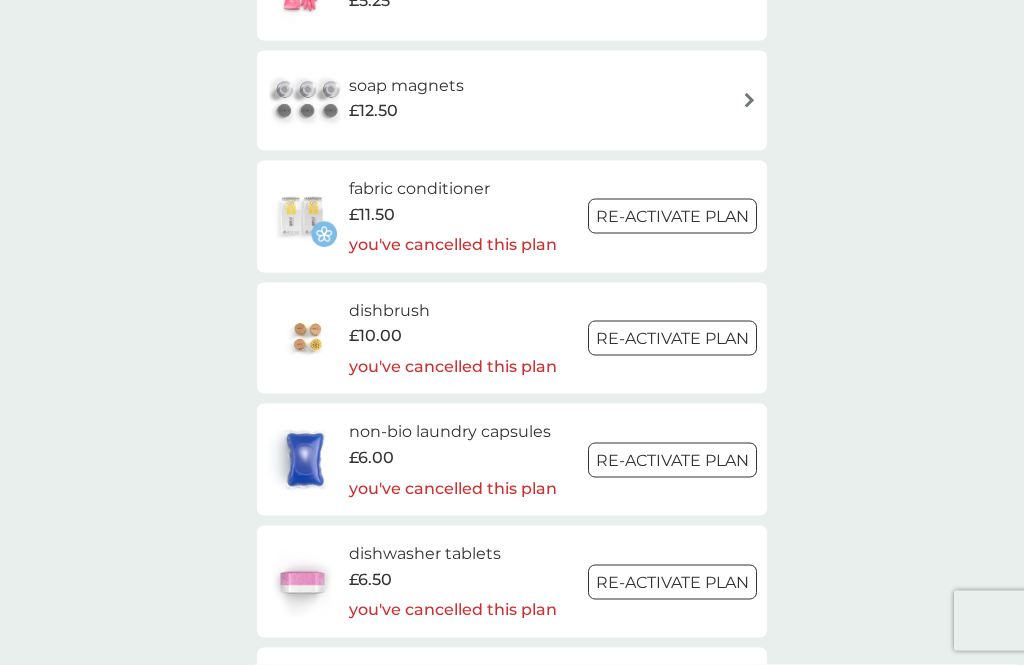 click on "Re-activate Plan" at bounding box center [672, 338] 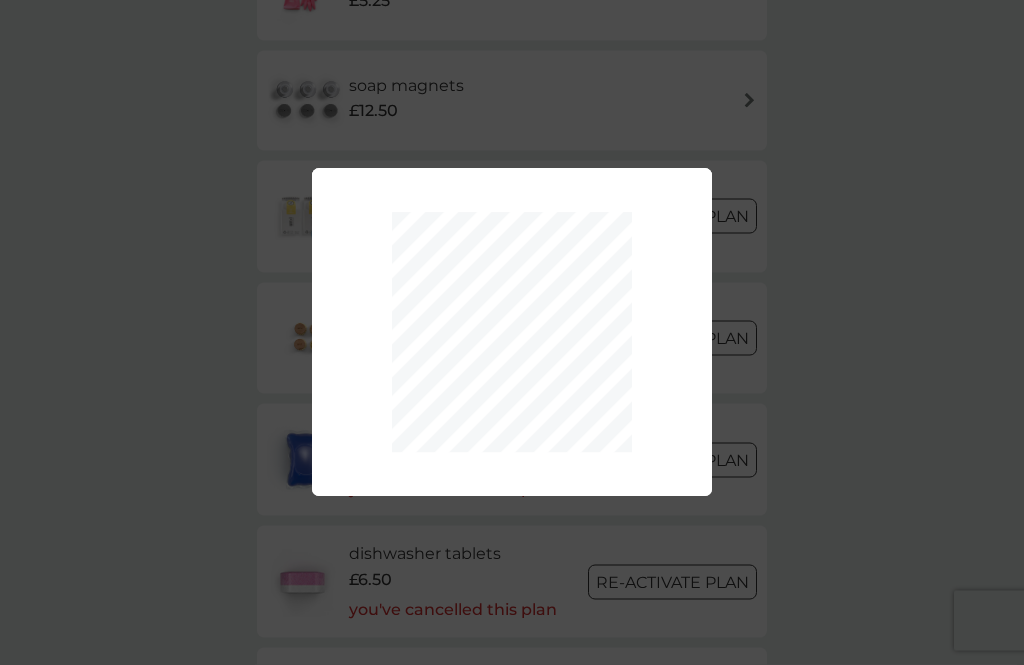 scroll, scrollTop: 2384, scrollLeft: 0, axis: vertical 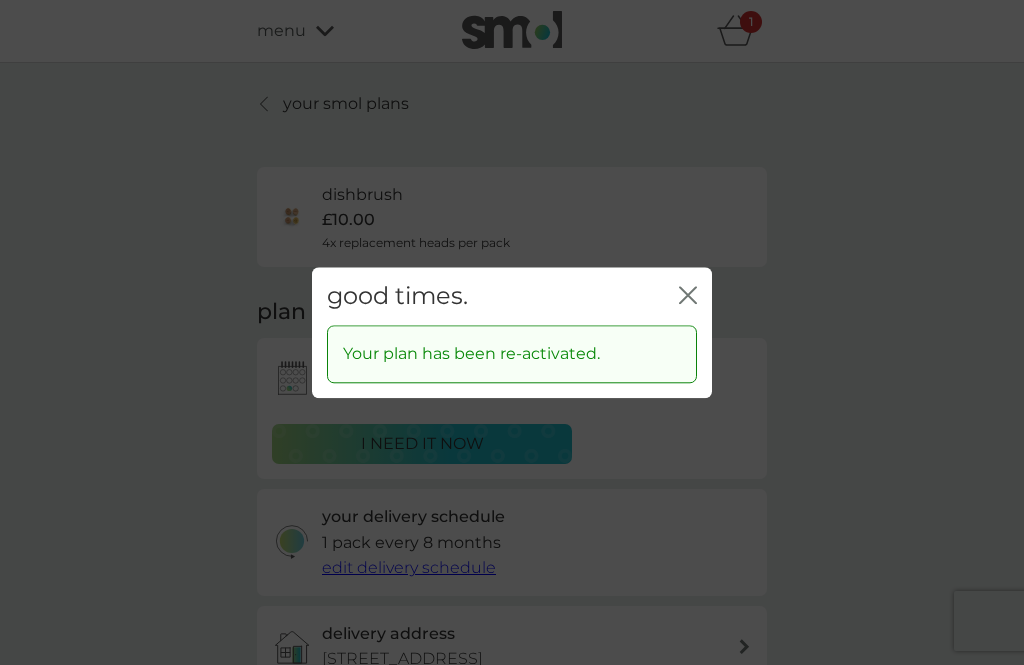 click on "good times. close" at bounding box center (512, 296) 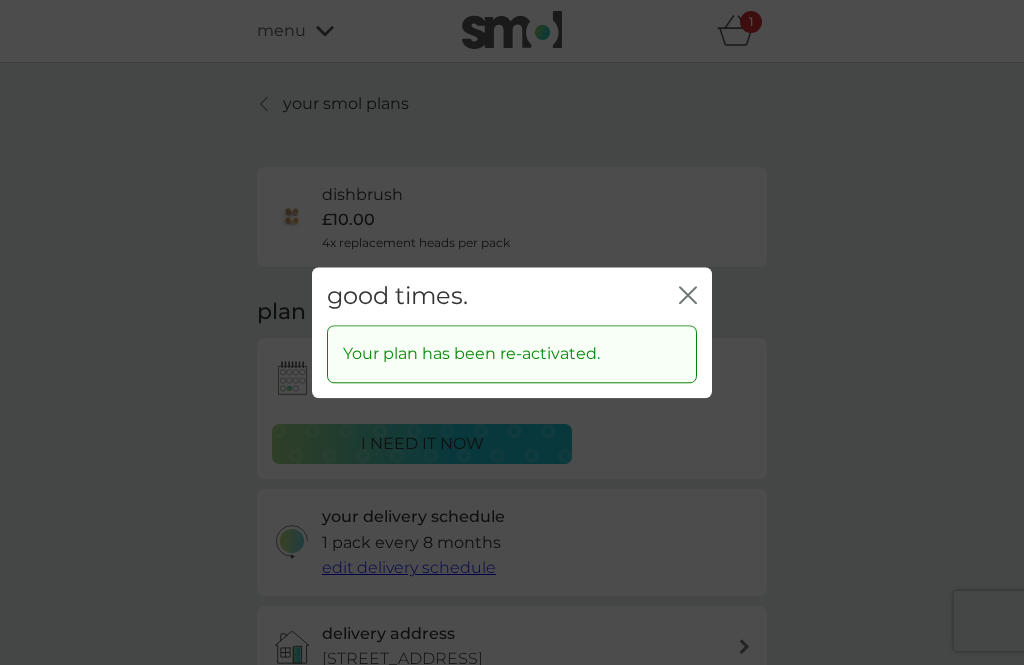 click on "close" 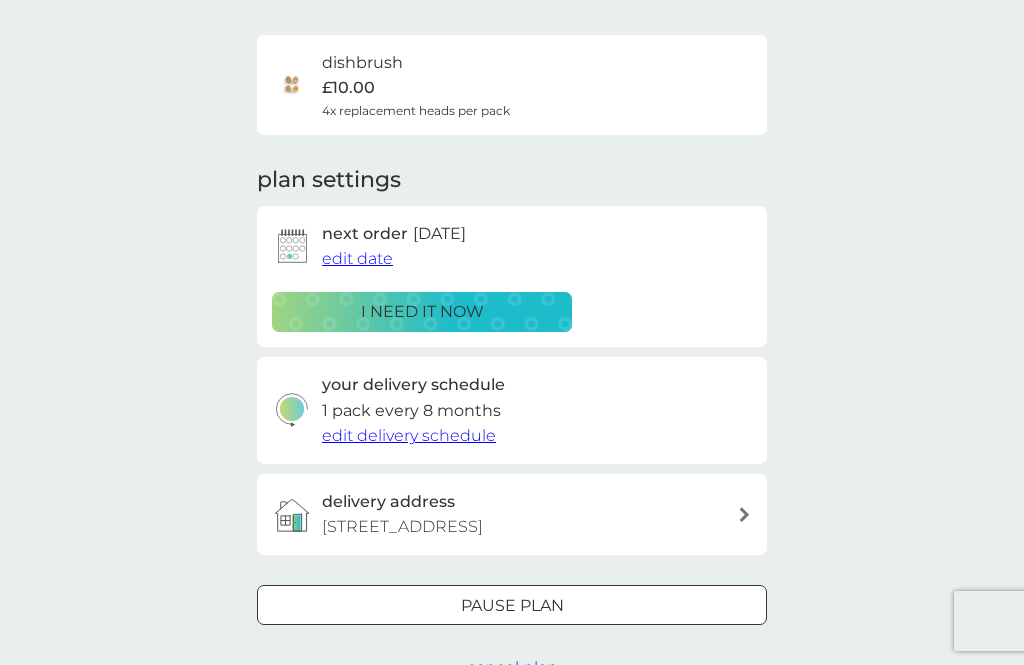 scroll, scrollTop: 130, scrollLeft: 0, axis: vertical 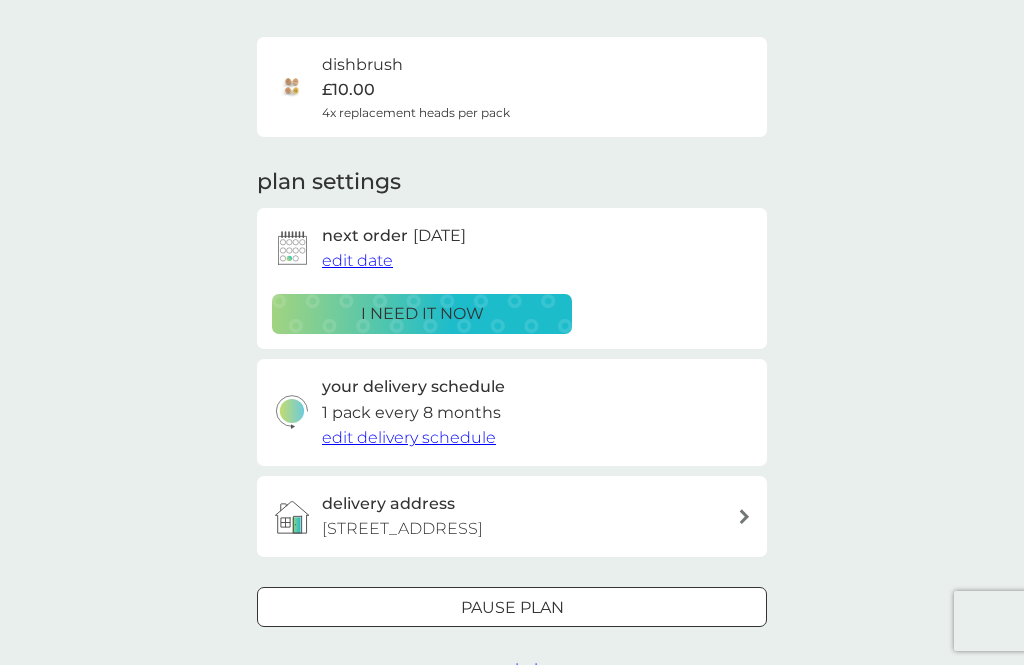 click on "i need it now" at bounding box center (422, 314) 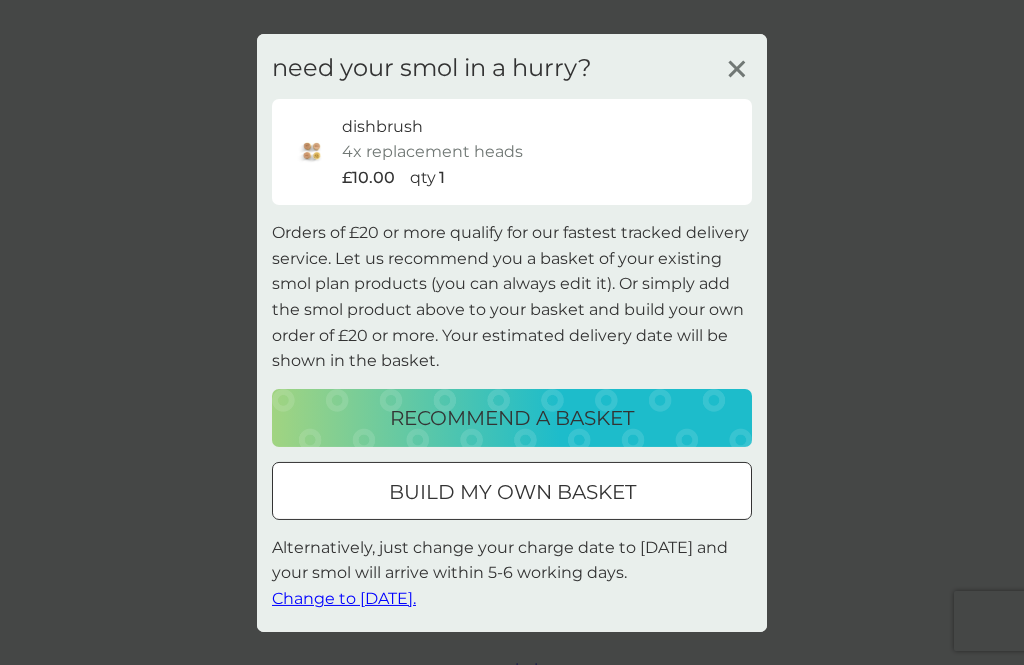 click on "build my own basket" at bounding box center [512, 492] 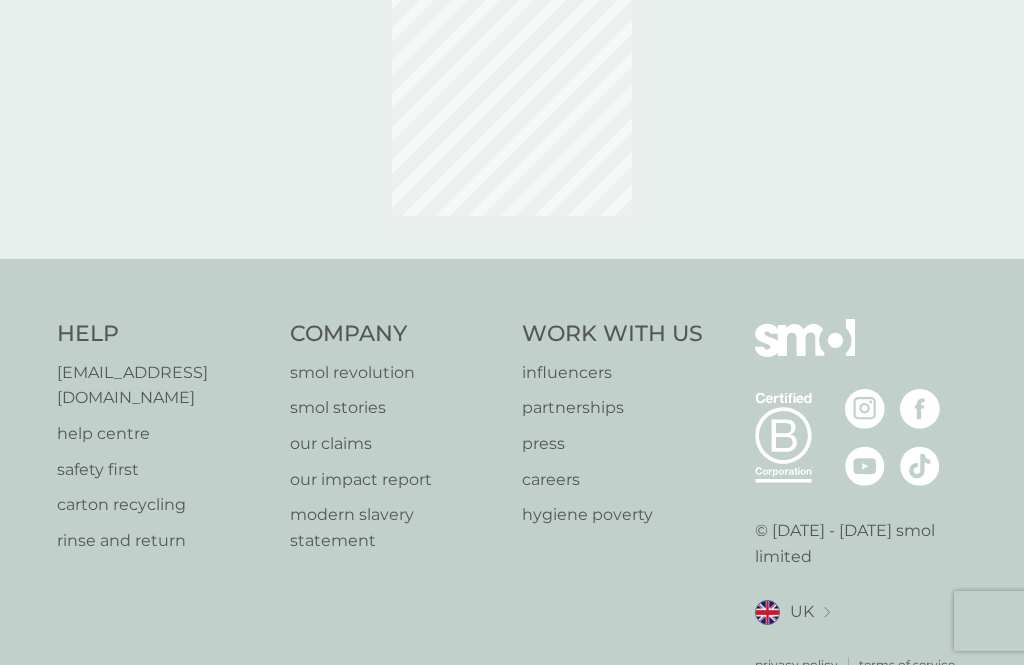 scroll, scrollTop: 0, scrollLeft: 0, axis: both 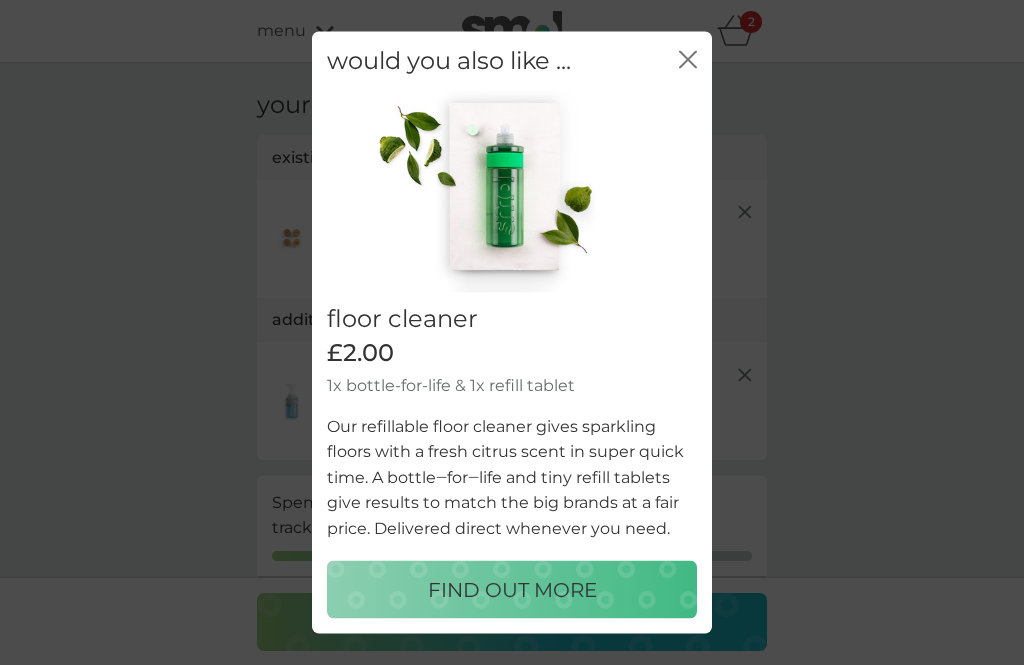 click on "would you also like ... close" at bounding box center (512, 60) 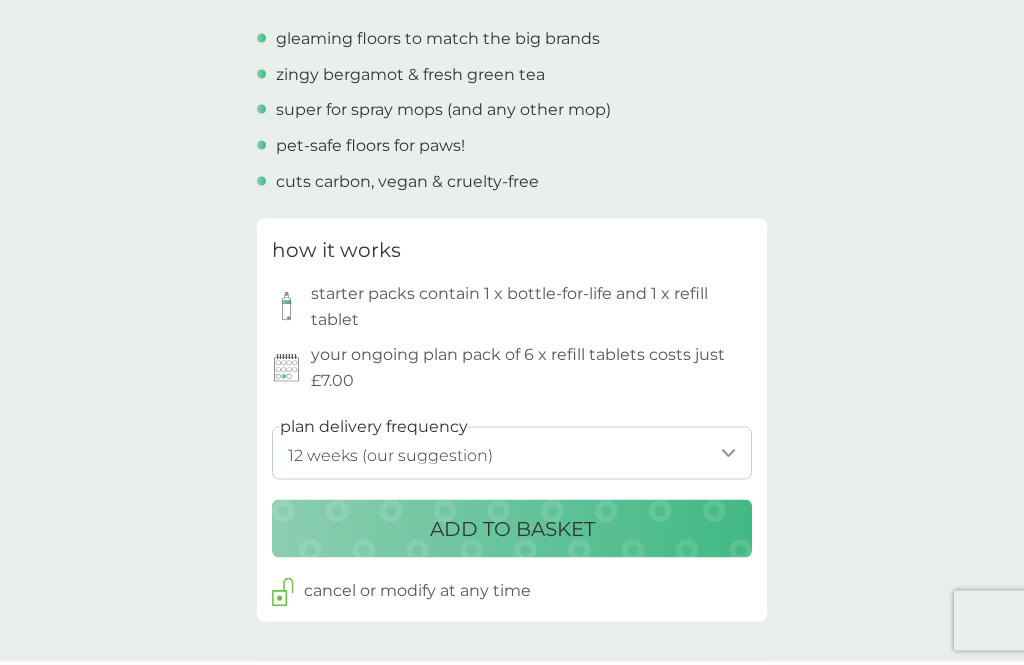 scroll, scrollTop: 766, scrollLeft: 0, axis: vertical 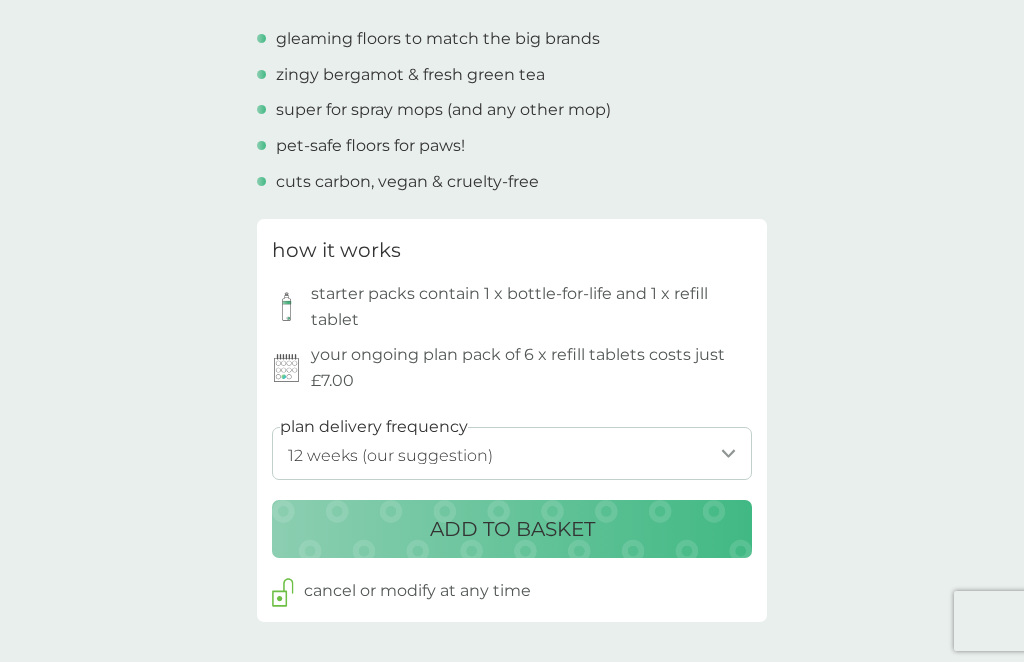 click on "1 week  2 weeks  3 weeks  4 weeks  5 weeks  6 weeks  7 weeks  8 weeks  9 weeks  10 weeks  11 weeks  12 weeks (our suggestion) 13 weeks  14 weeks  15 weeks  16 weeks  17 weeks  18 weeks  19 weeks  20 weeks  21 weeks  22 weeks  23 weeks  24 weeks  25 weeks  26 weeks" at bounding box center (512, 453) 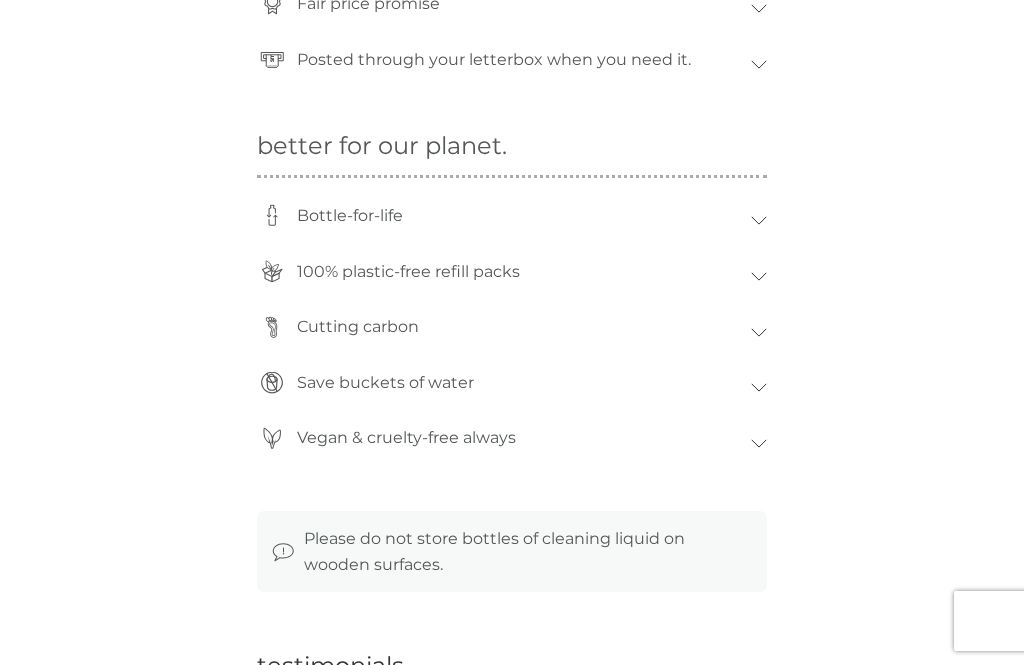 scroll, scrollTop: 1718, scrollLeft: 0, axis: vertical 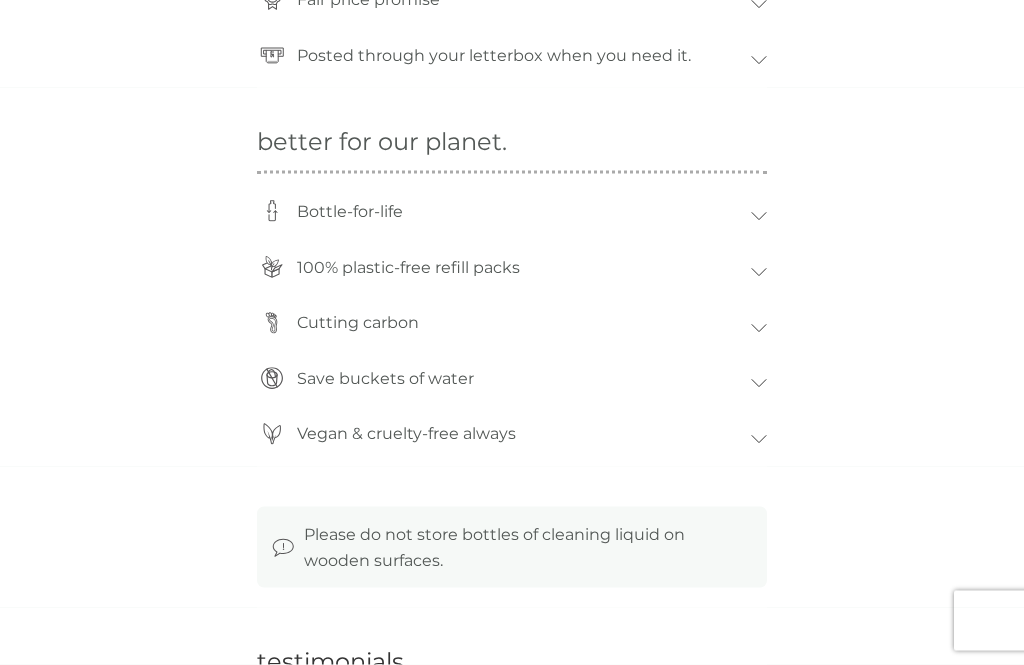 click on "Save buckets of water" at bounding box center [512, 384] 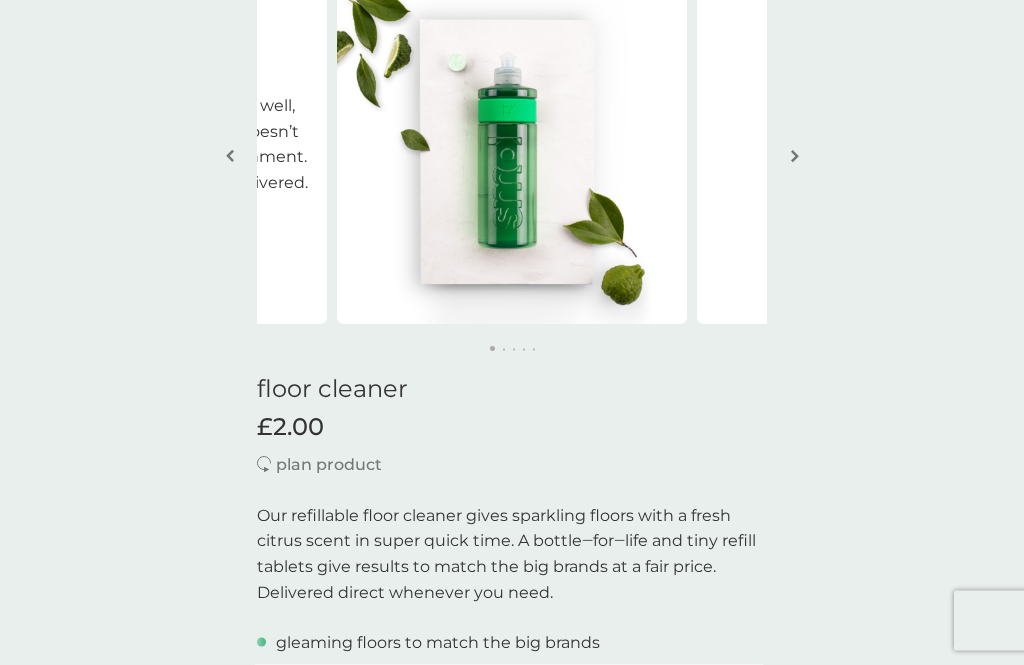 scroll, scrollTop: 0, scrollLeft: 0, axis: both 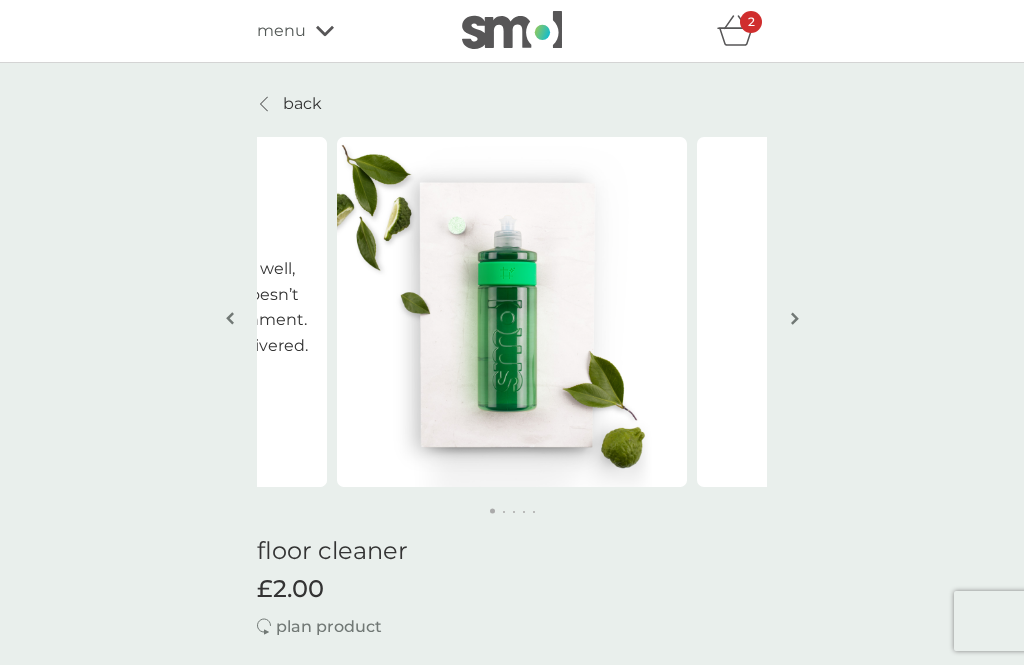 click on "2" at bounding box center (751, 22) 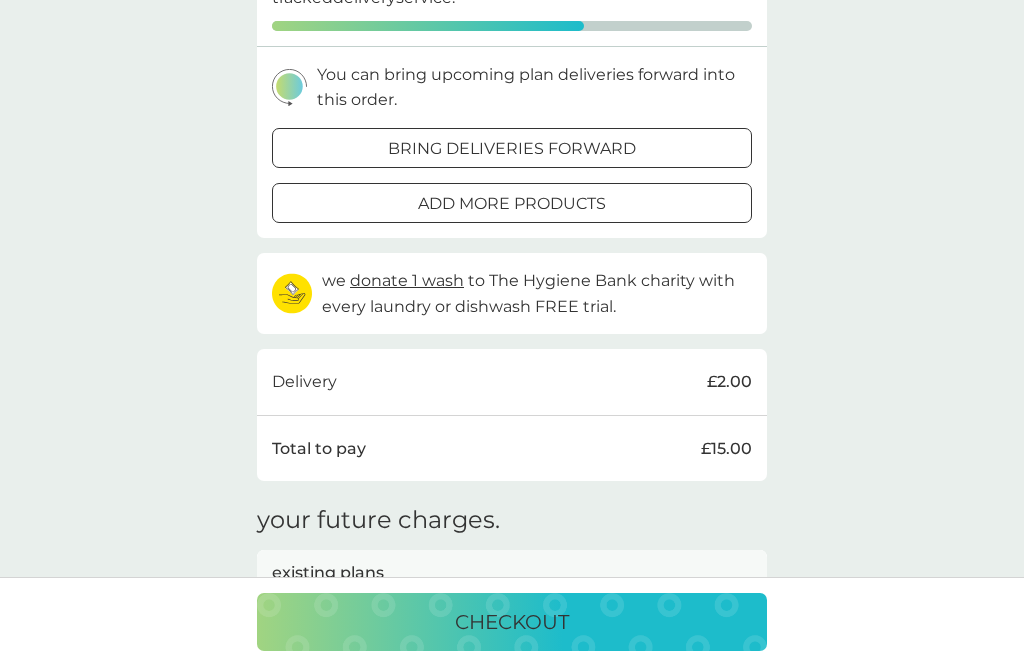 scroll, scrollTop: 537, scrollLeft: 0, axis: vertical 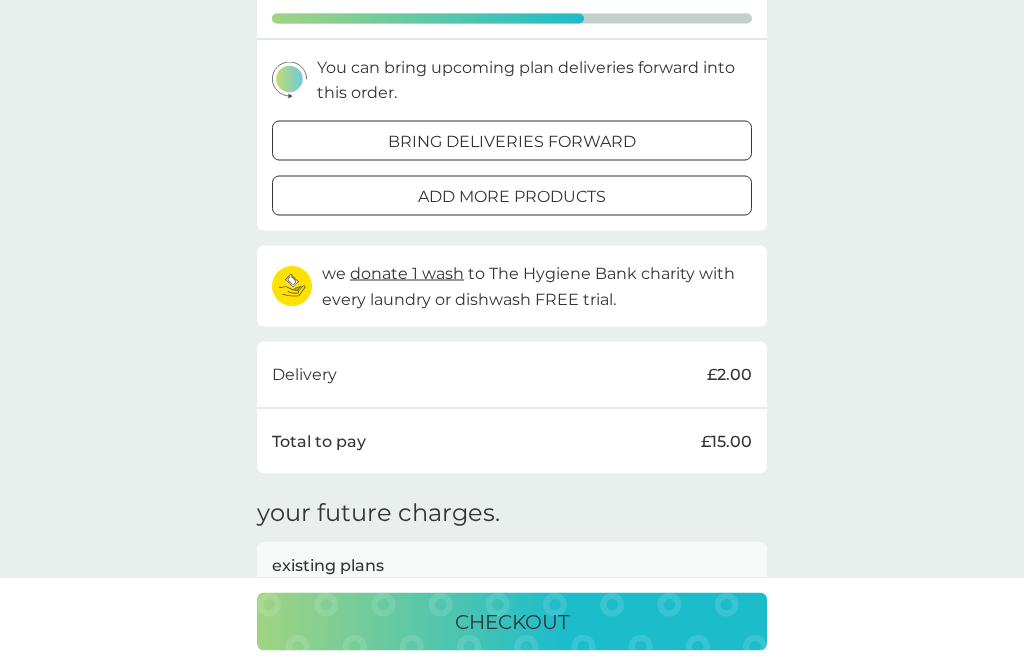 click on "add more products" at bounding box center [512, 197] 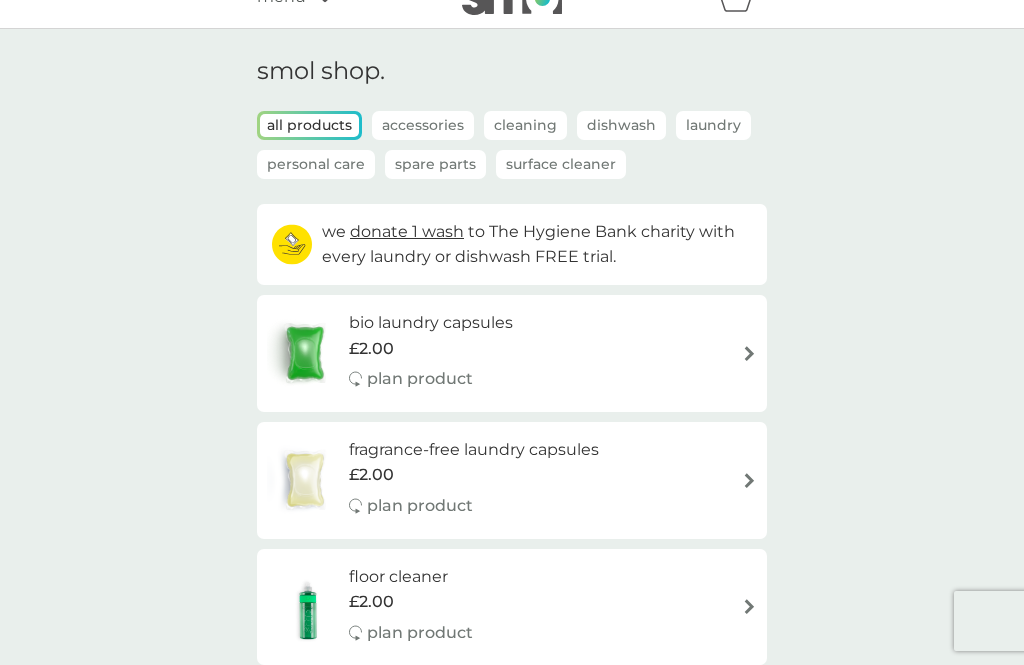scroll, scrollTop: 0, scrollLeft: 0, axis: both 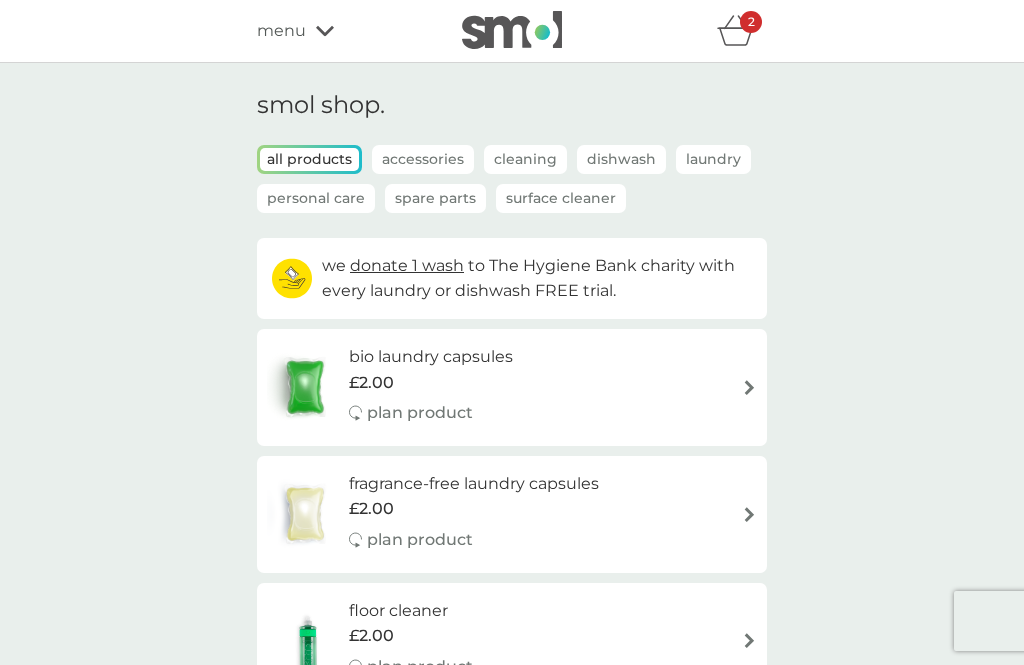 click on "Spare Parts" at bounding box center [435, 198] 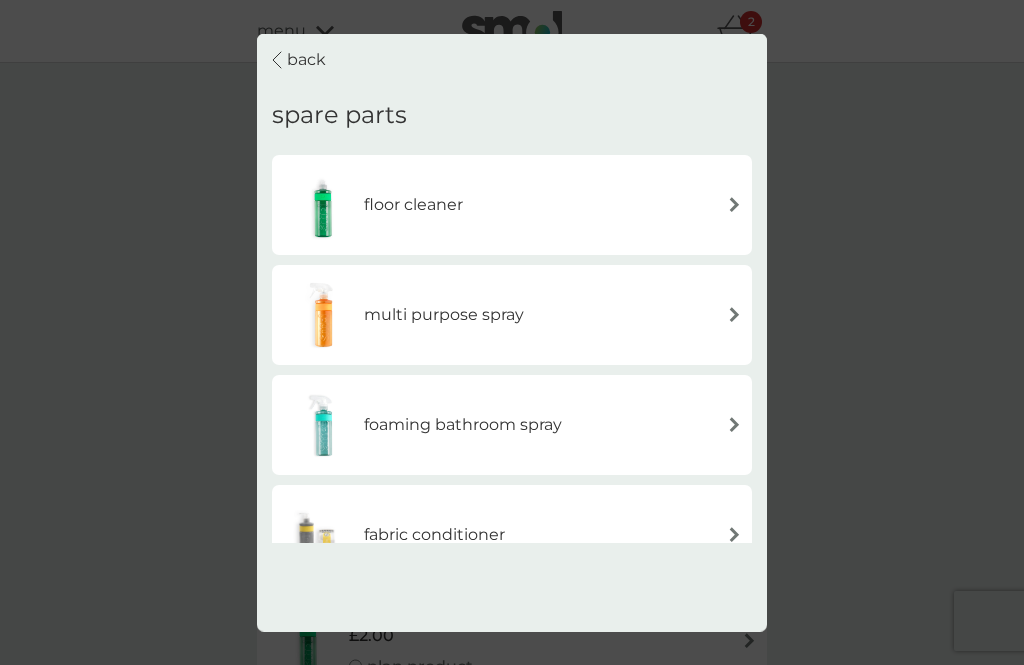 click 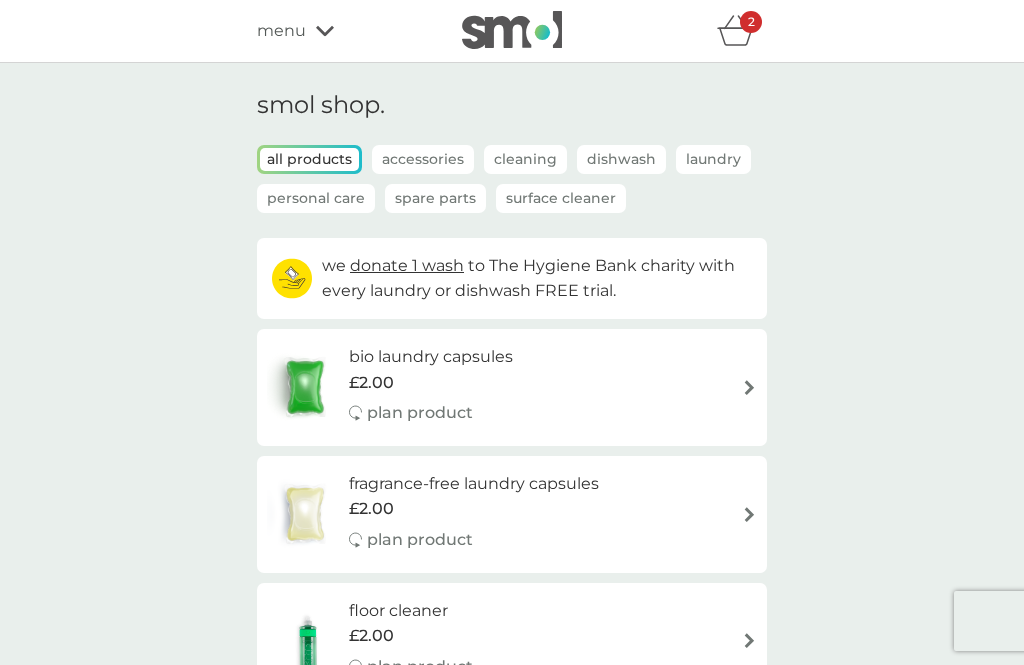 click on "Cleaning" at bounding box center (525, 159) 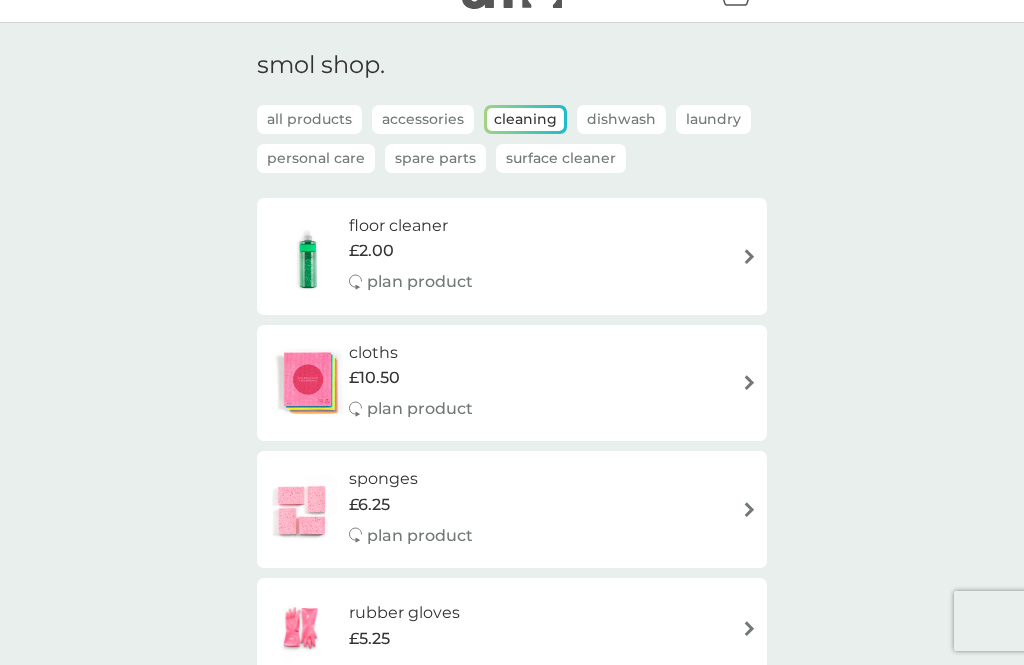 scroll, scrollTop: 0, scrollLeft: 0, axis: both 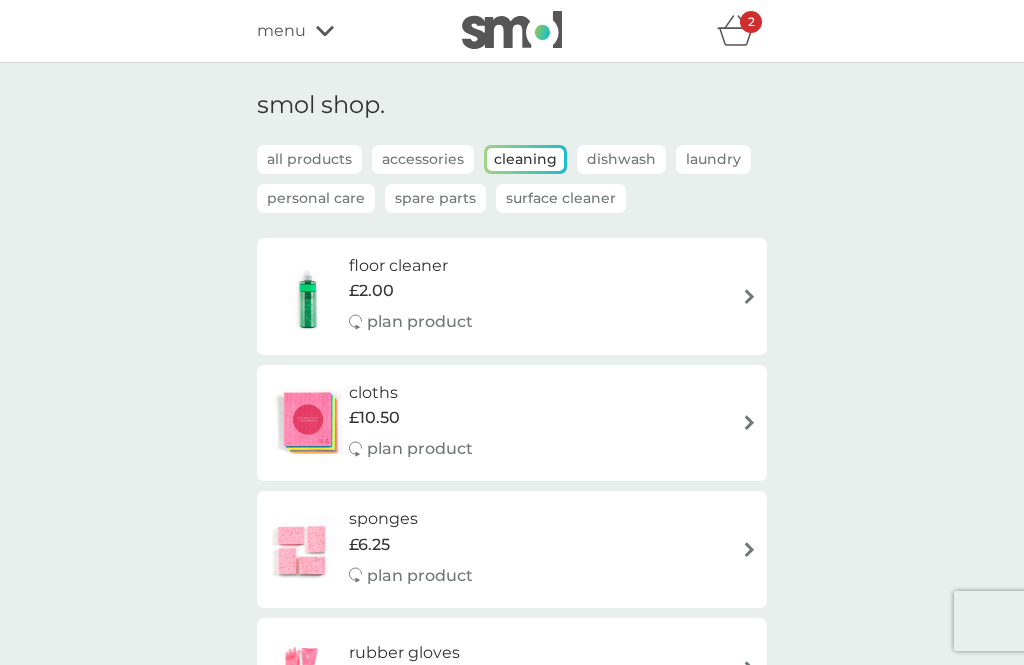 click on "Accessories" at bounding box center (423, 159) 